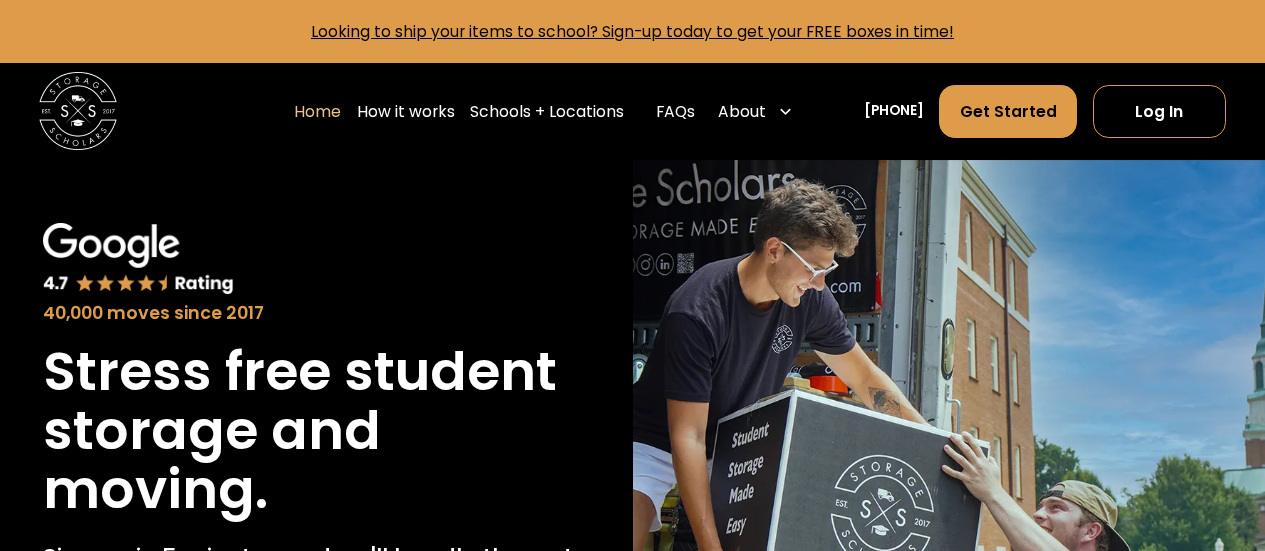 scroll, scrollTop: 0, scrollLeft: 0, axis: both 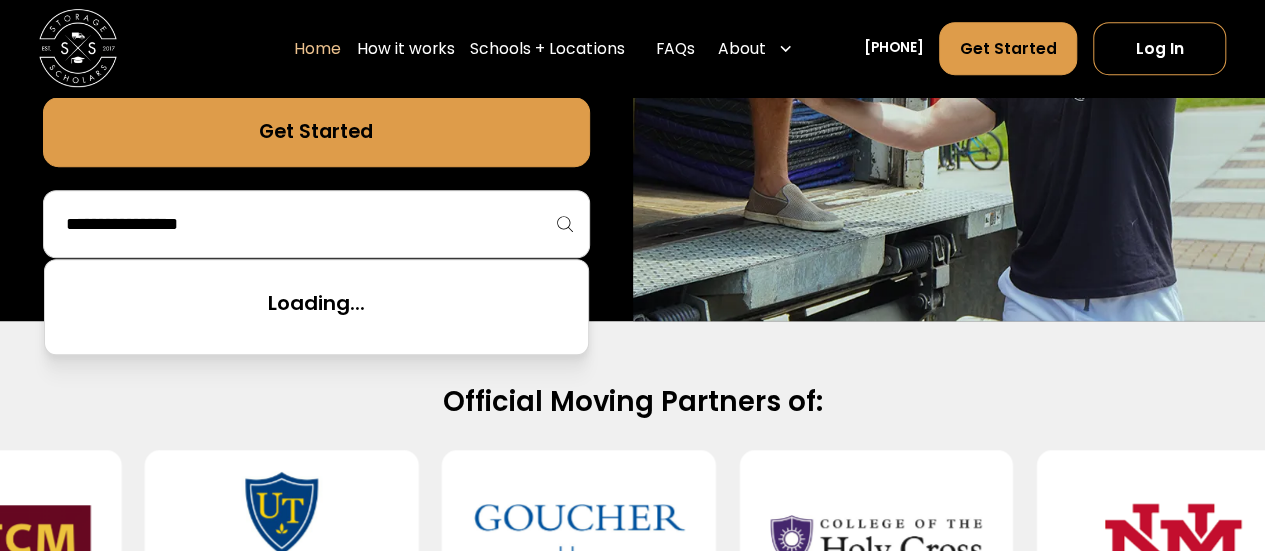 click at bounding box center [316, 224] 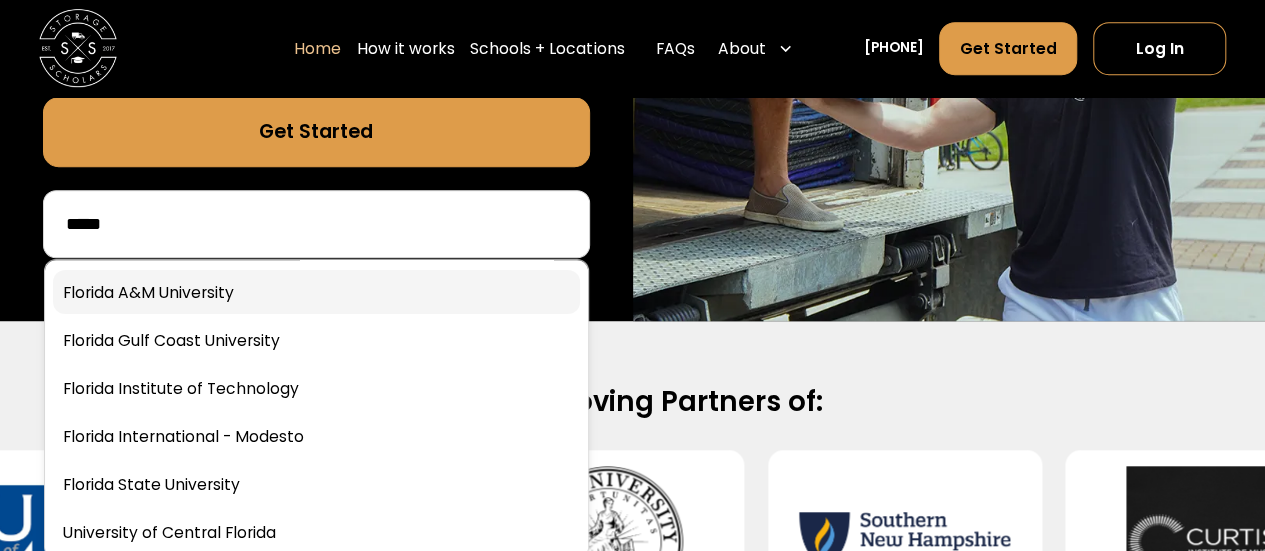 type on "*****" 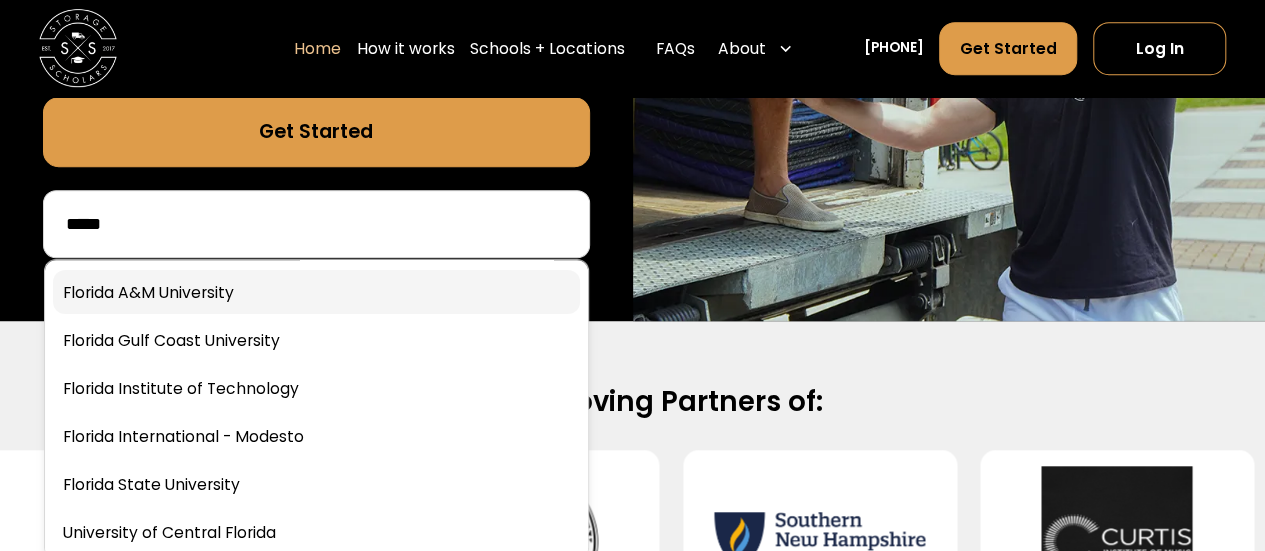 click at bounding box center [316, 292] 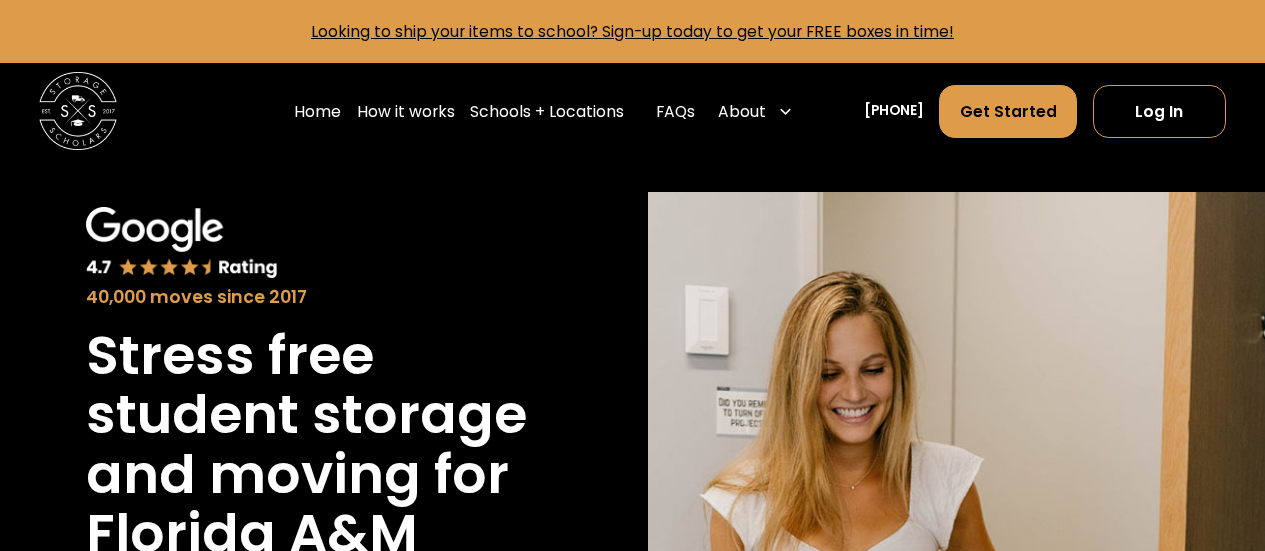 scroll, scrollTop: 0, scrollLeft: 0, axis: both 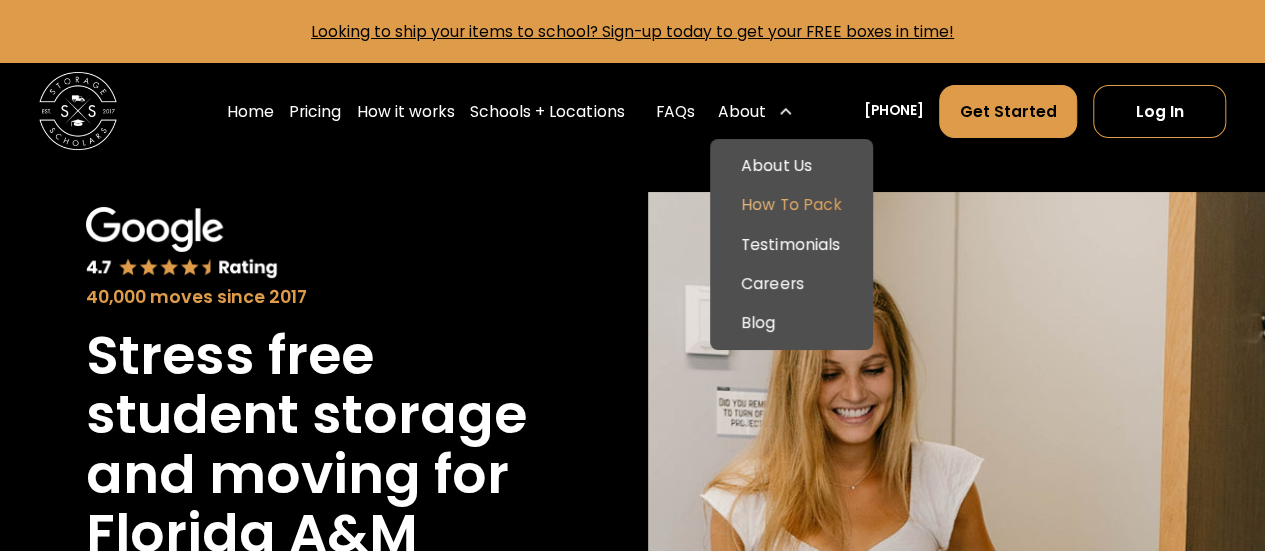 click on "How To Pack" at bounding box center [791, 205] 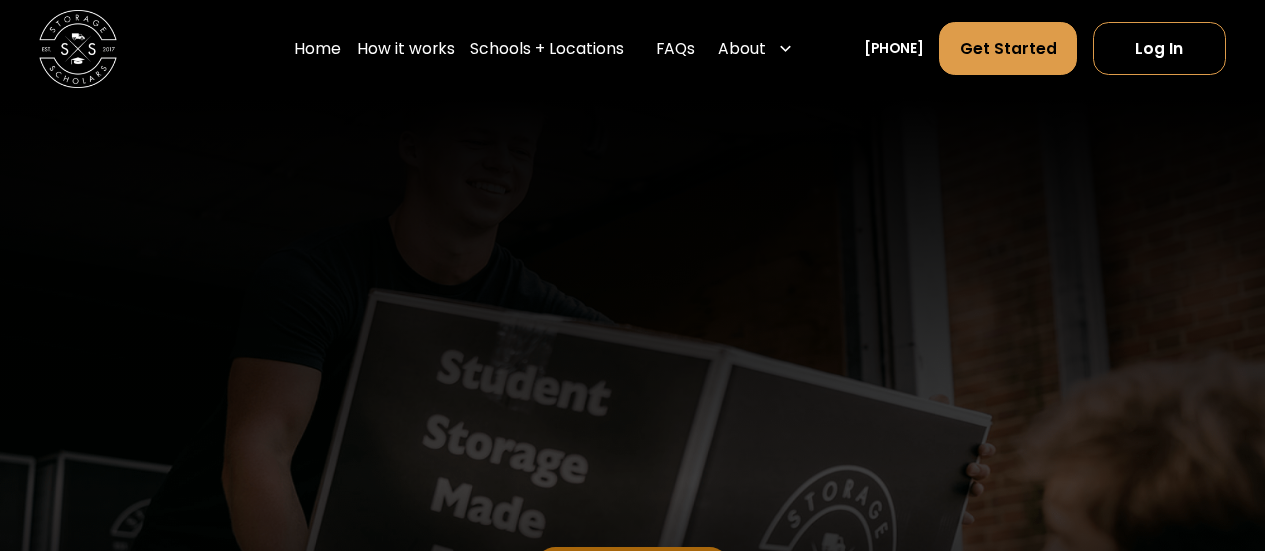 scroll, scrollTop: 0, scrollLeft: 0, axis: both 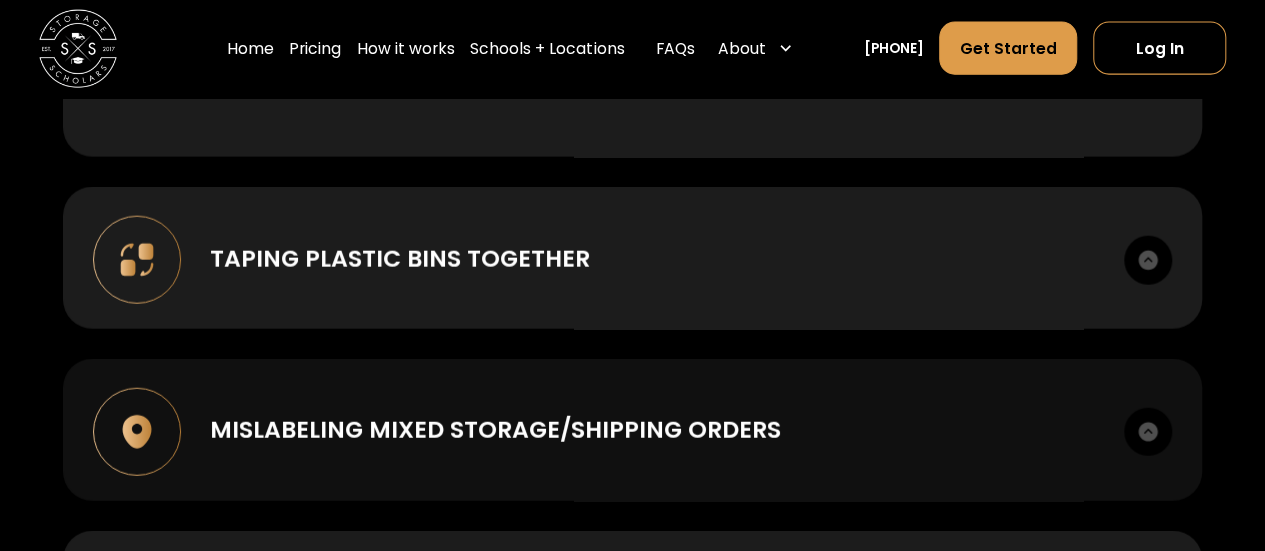 click on "Mislabeling mixed storage/shipping orders" at bounding box center (495, 429) 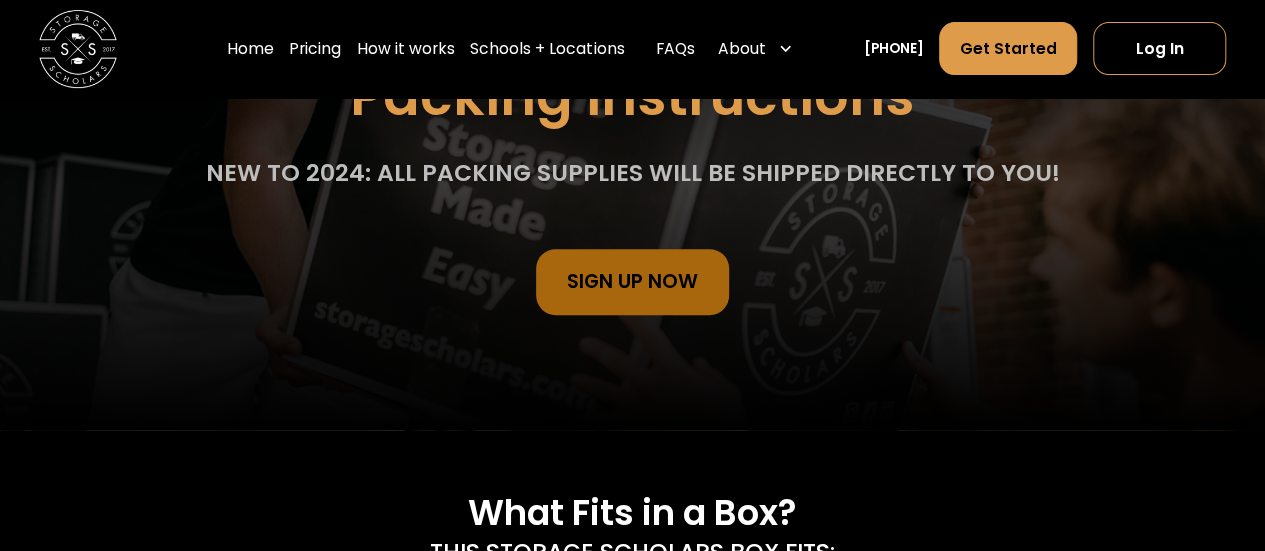 scroll, scrollTop: 0, scrollLeft: 0, axis: both 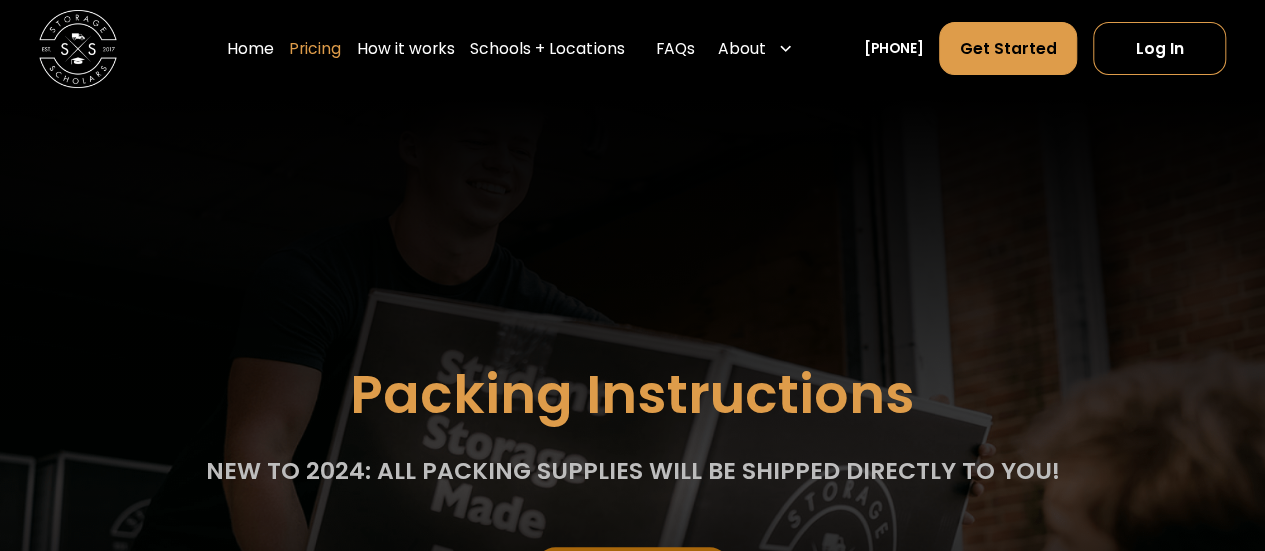 click on "Pricing" at bounding box center (315, 49) 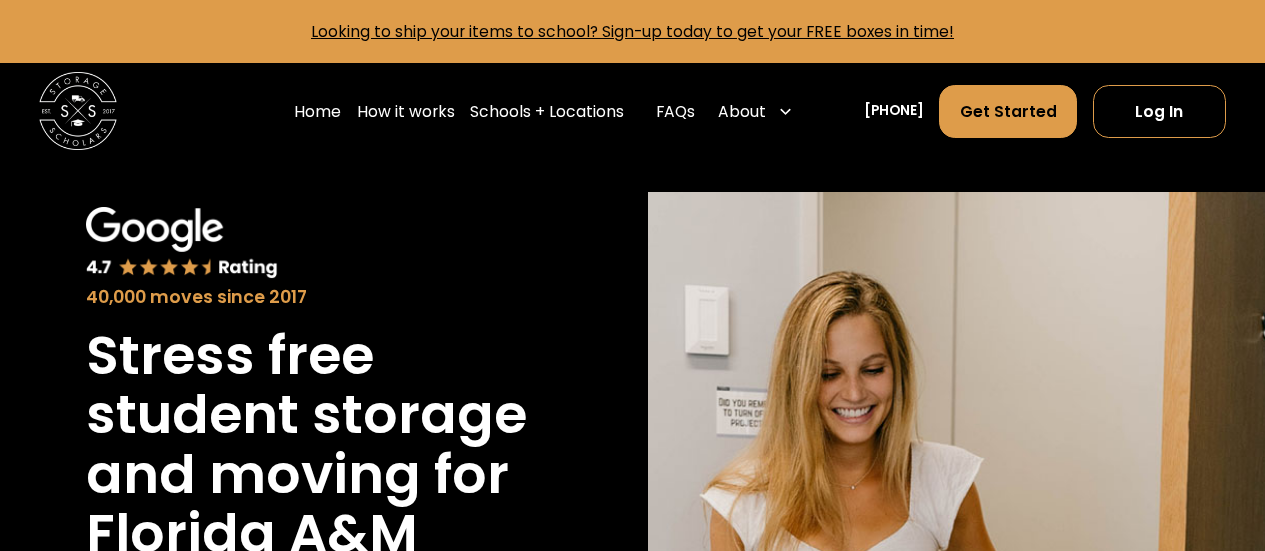 scroll, scrollTop: 0, scrollLeft: 0, axis: both 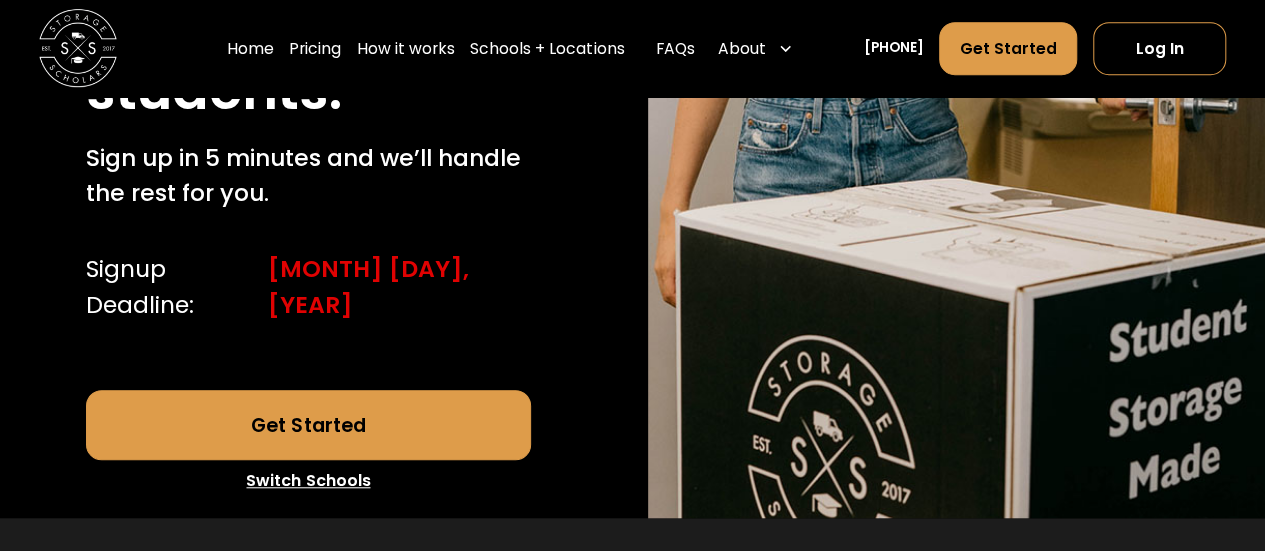 drag, startPoint x: 1276, startPoint y: 27, endPoint x: 1279, endPoint y: 61, distance: 34.132095 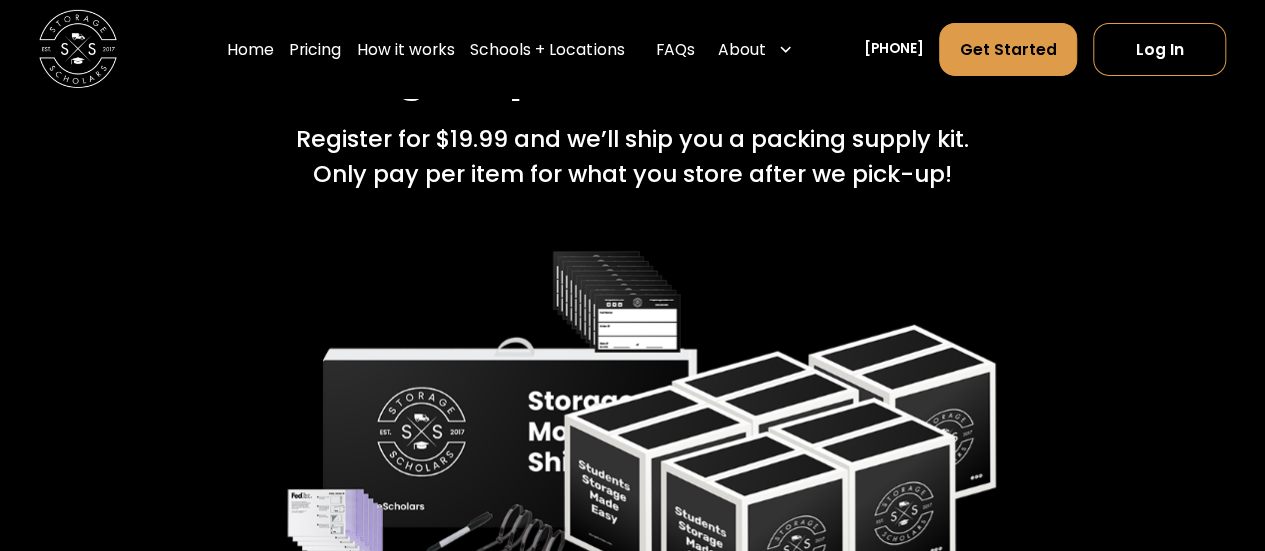 scroll, scrollTop: 2848, scrollLeft: 0, axis: vertical 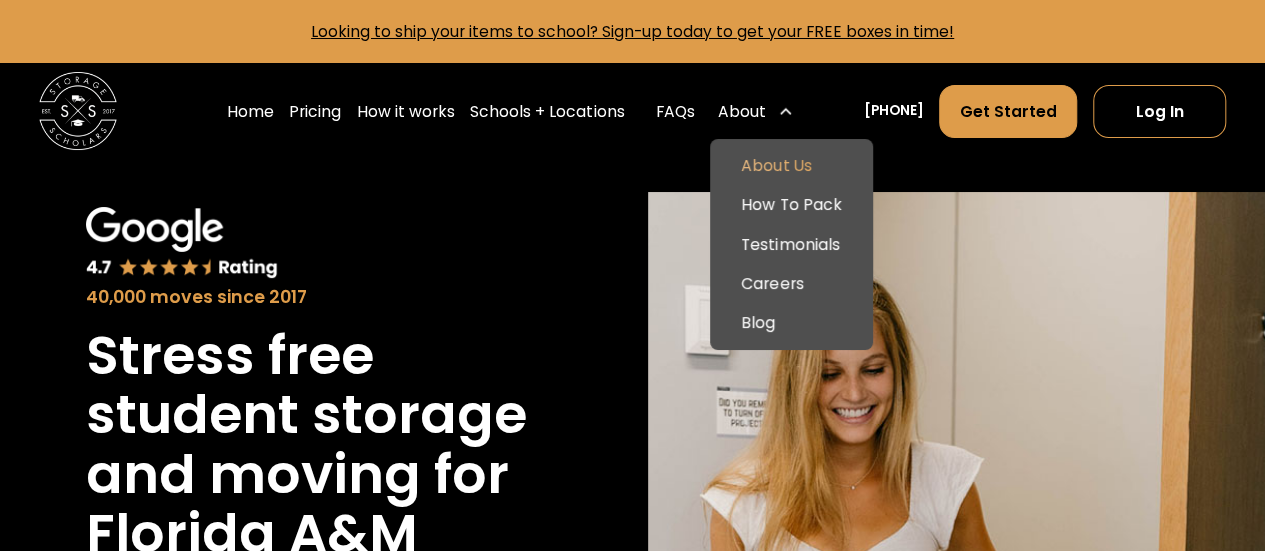 click on "About Us" at bounding box center [791, 166] 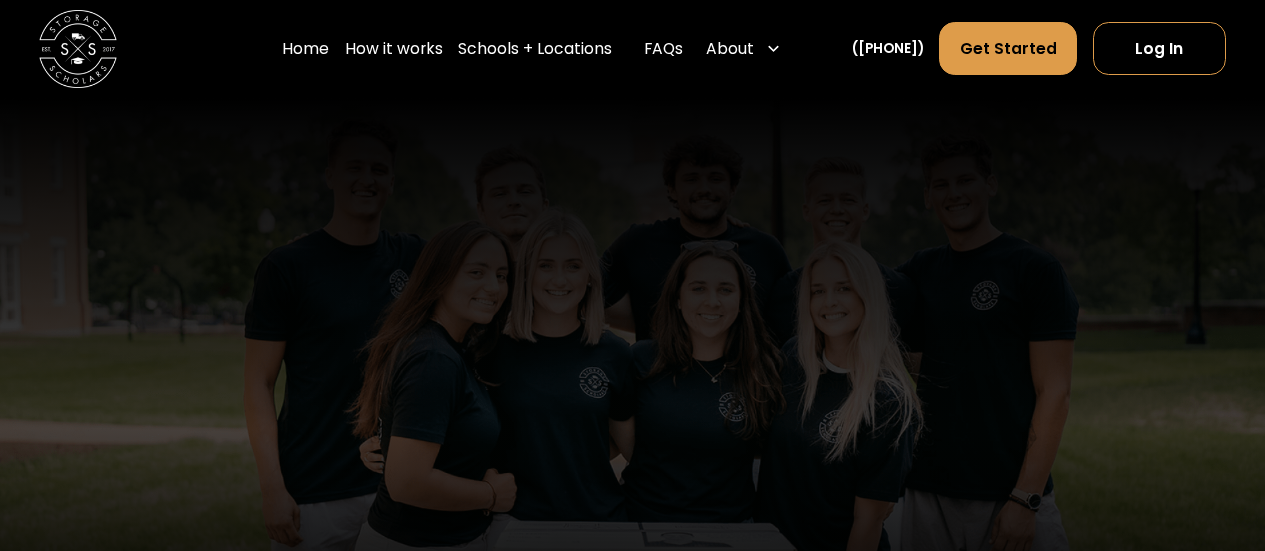scroll, scrollTop: 0, scrollLeft: 0, axis: both 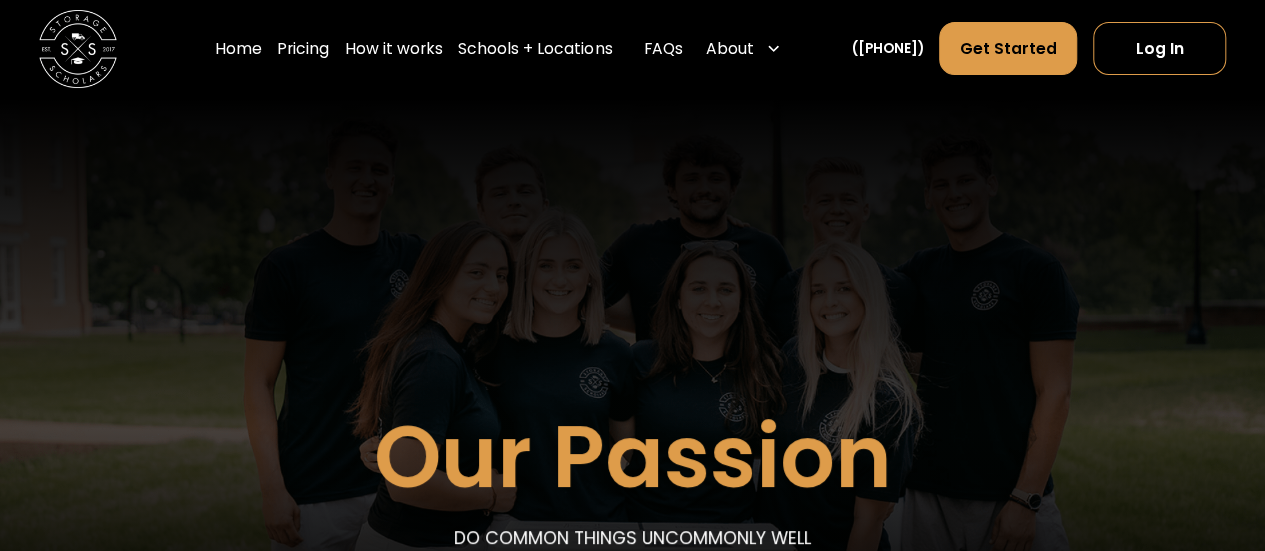 drag, startPoint x: 1274, startPoint y: 35, endPoint x: 1278, endPoint y: -26, distance: 61.13101 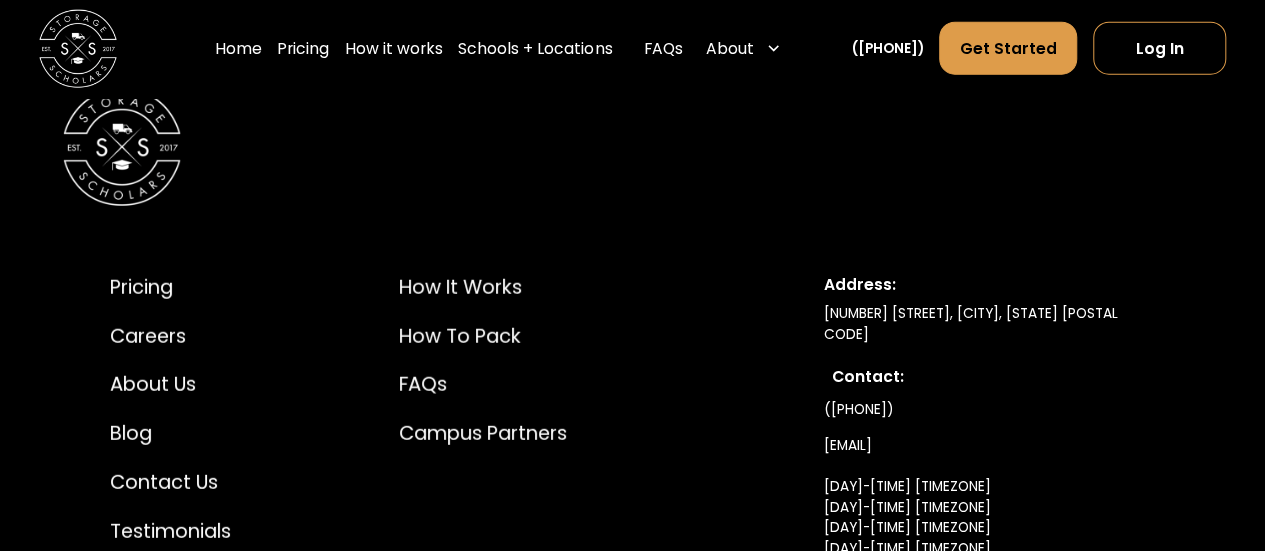 scroll, scrollTop: 10056, scrollLeft: 0, axis: vertical 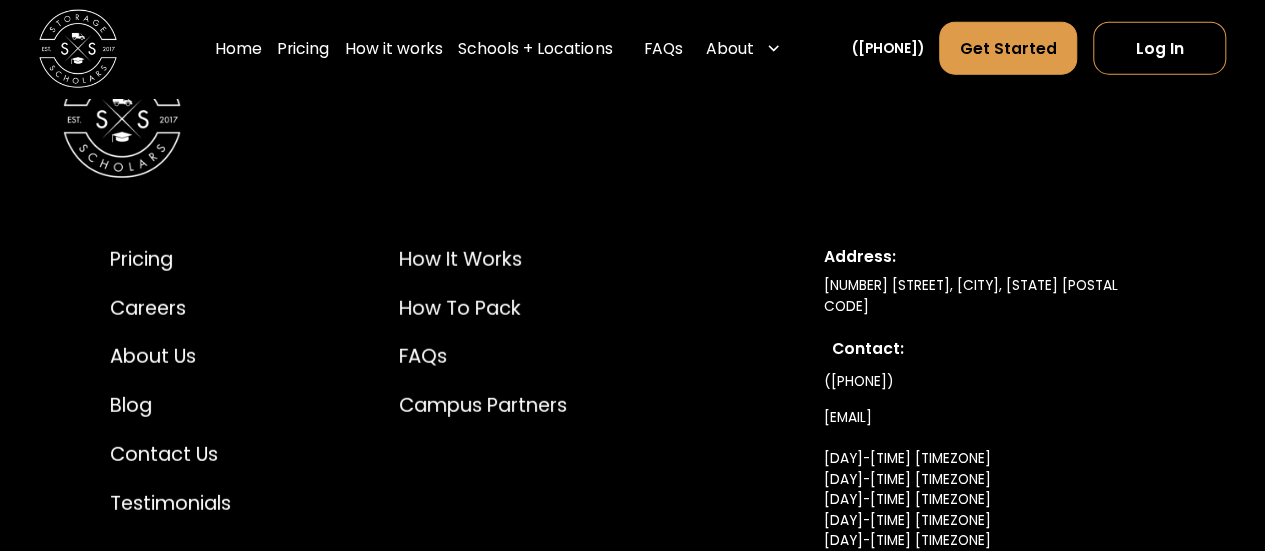 click on "[EMAIL] [DAY]-[TIME] [TIMEZONE] [DAY]-[TIME] [TIMEZONE] [DAY]-[TIME] [TIMEZONE] [DAY]-[TIME] [TIMEZONE] [DAY]-[TIME] [TIMEZONE] [DAY]-[TIME] [TIMEZONE] [DAY]-[TIME] [TIMEZONE]" at bounding box center (906, 520) 